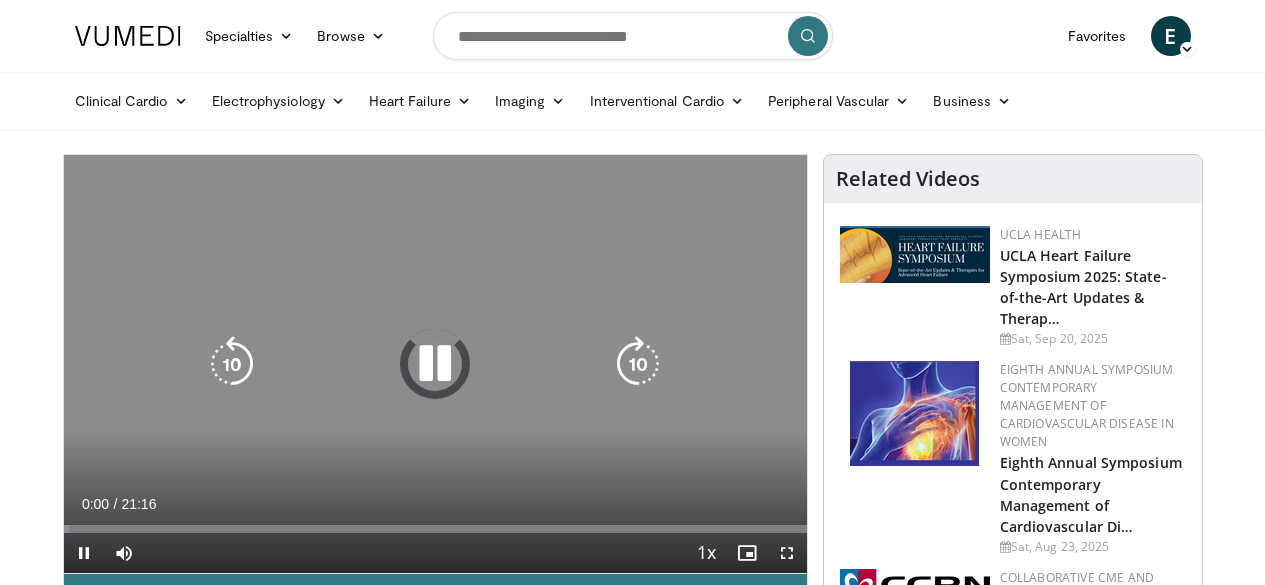 scroll, scrollTop: 0, scrollLeft: 0, axis: both 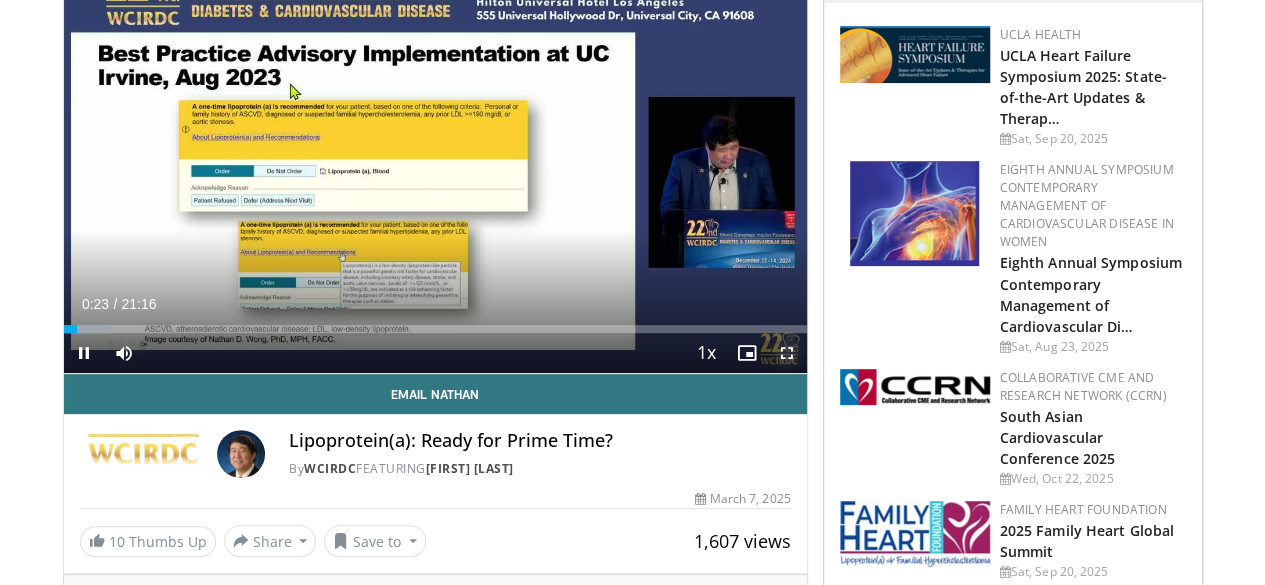 click at bounding box center [787, 353] 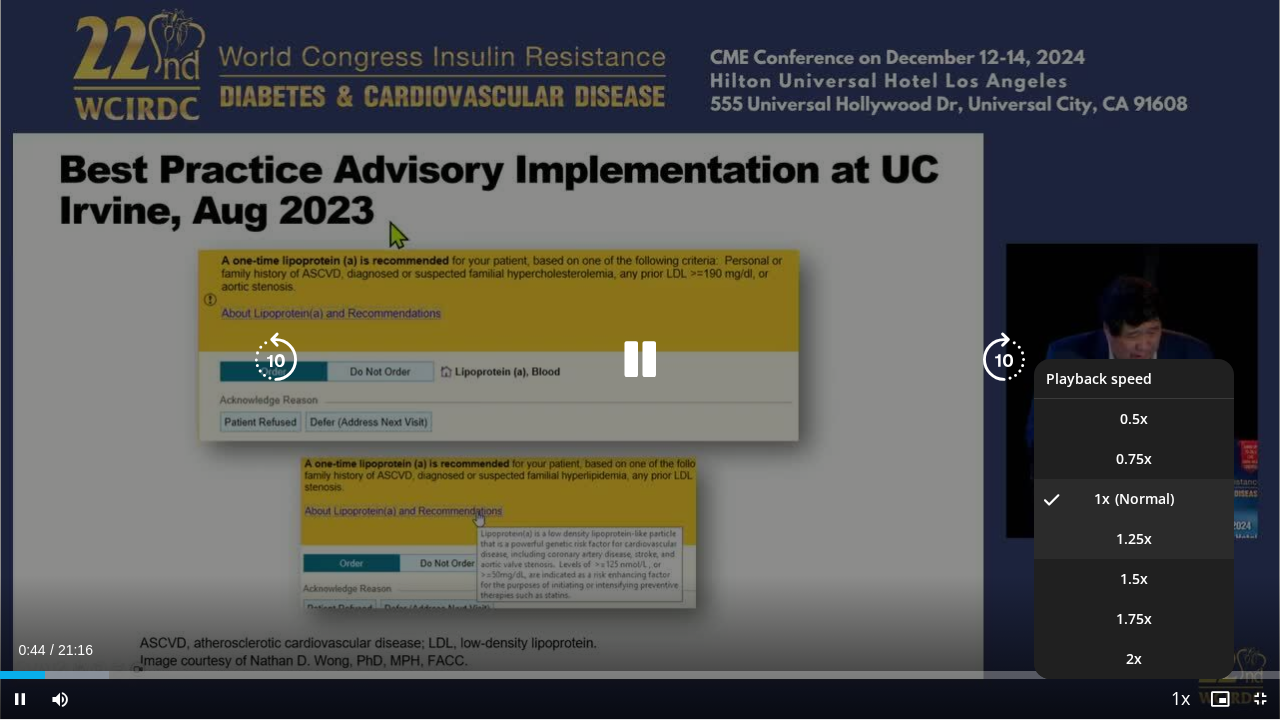 click on "1.25x" at bounding box center [1134, 539] 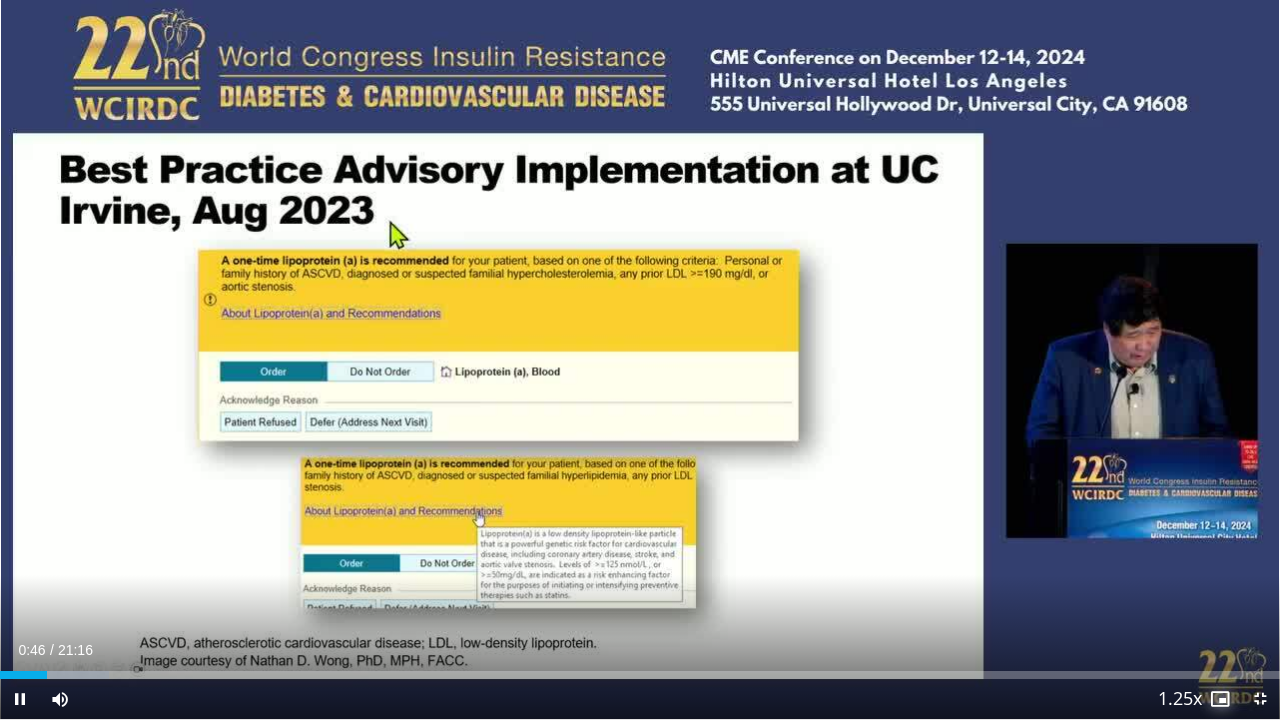 click at bounding box center (1220, 699) 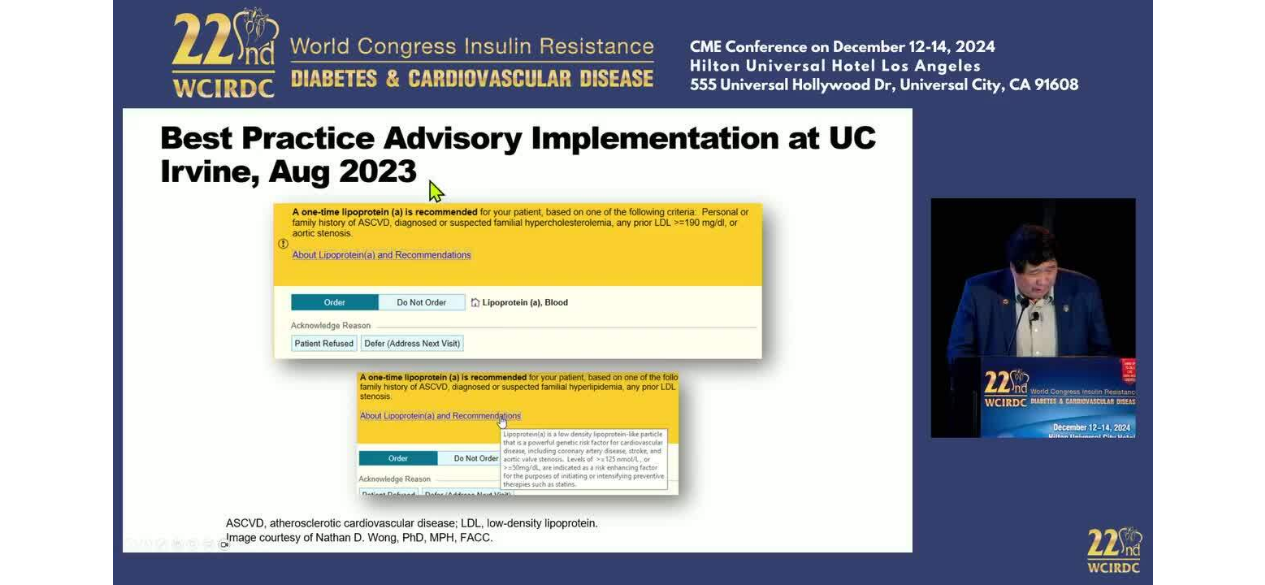 scroll, scrollTop: 656, scrollLeft: 0, axis: vertical 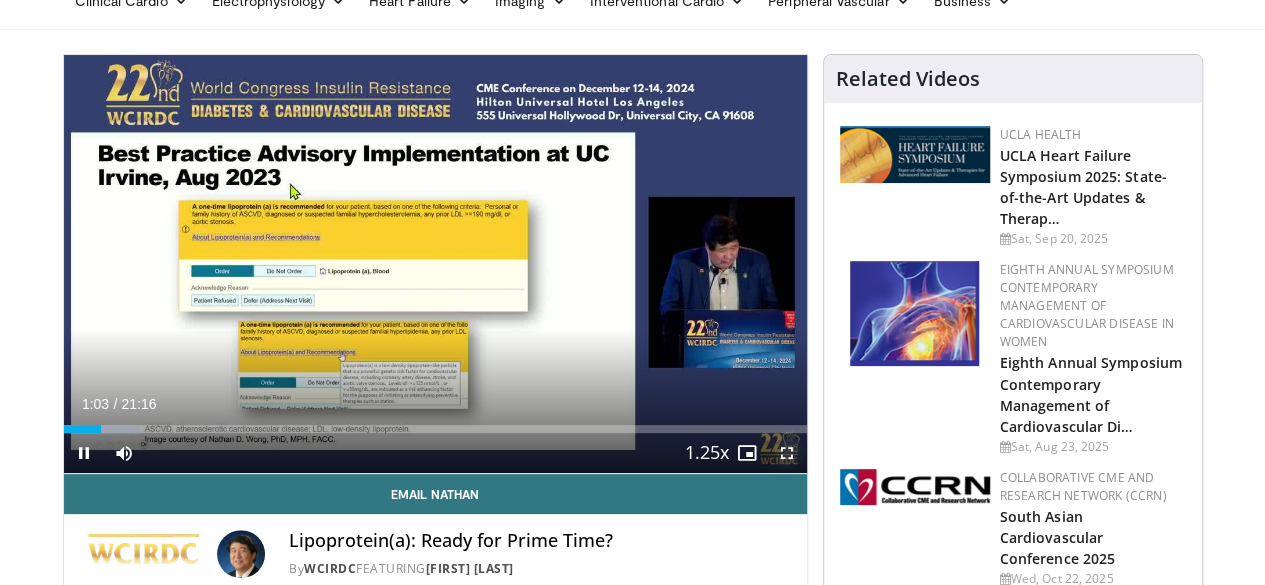 click at bounding box center [787, 453] 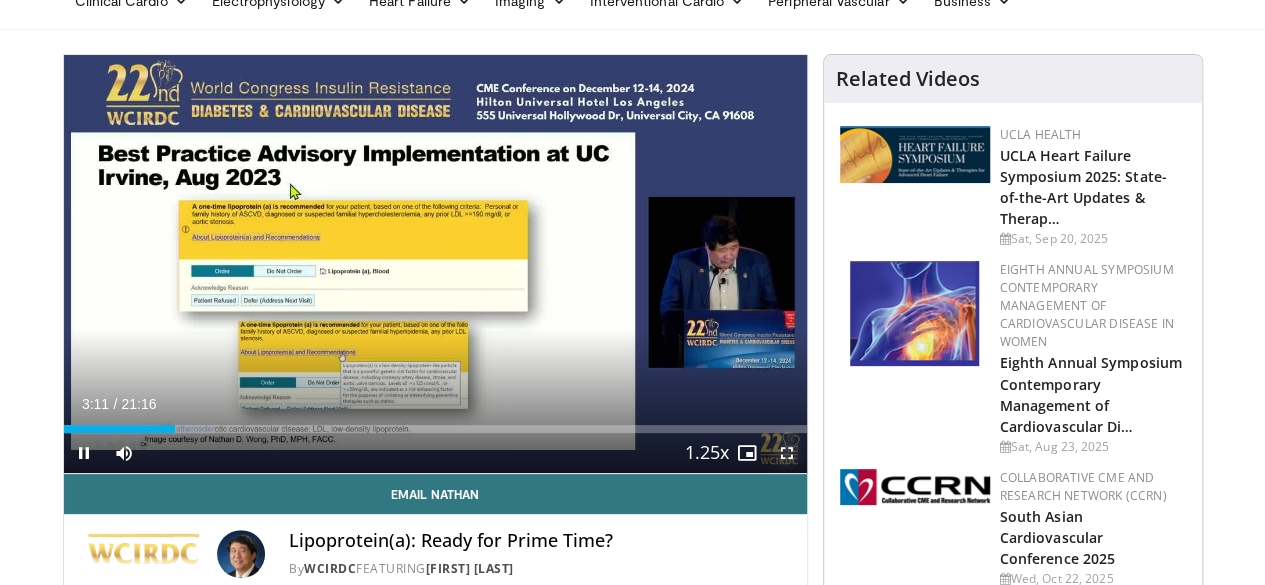 click at bounding box center (787, 453) 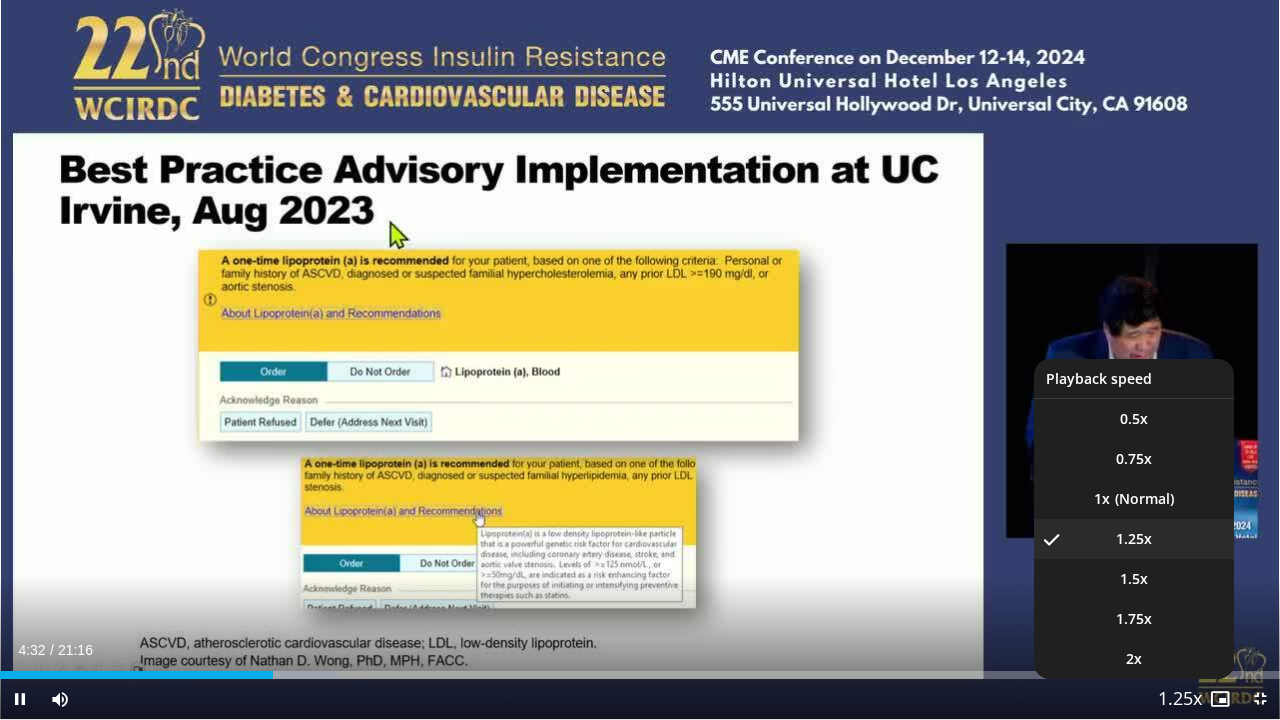 click at bounding box center [1180, 700] 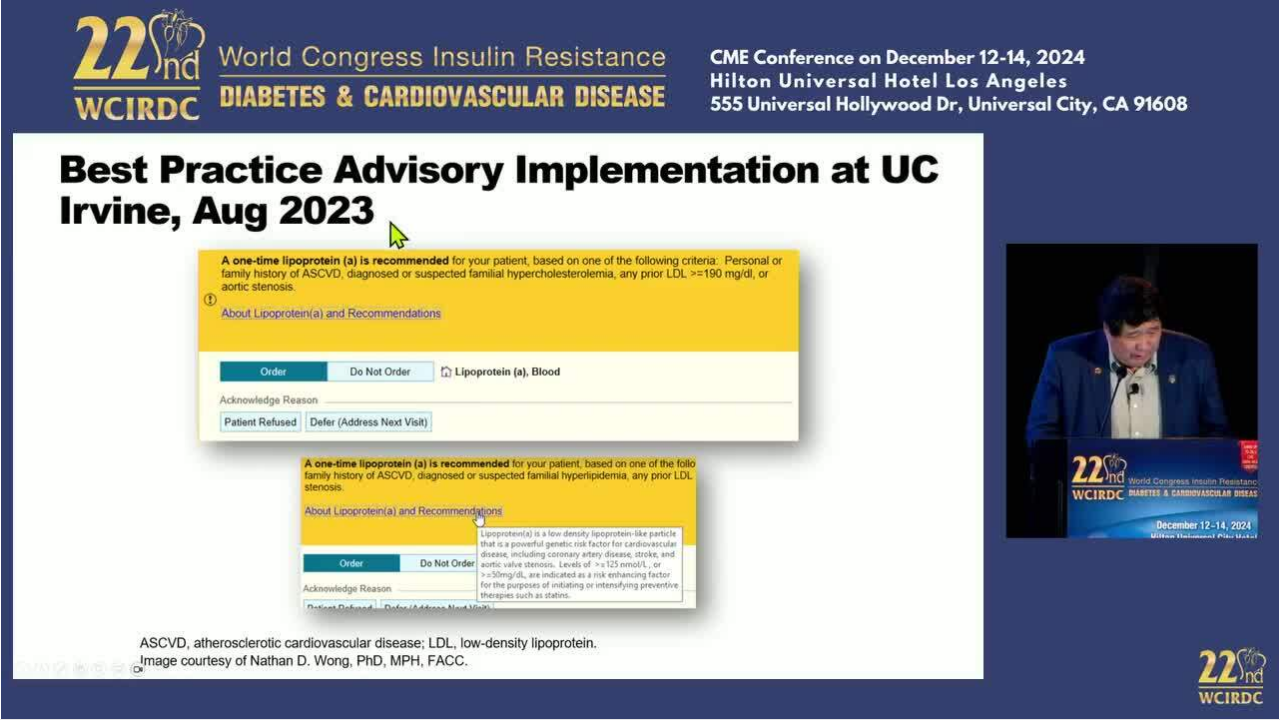 click on "10 seconds
Tap to unmute" at bounding box center [640, 359] 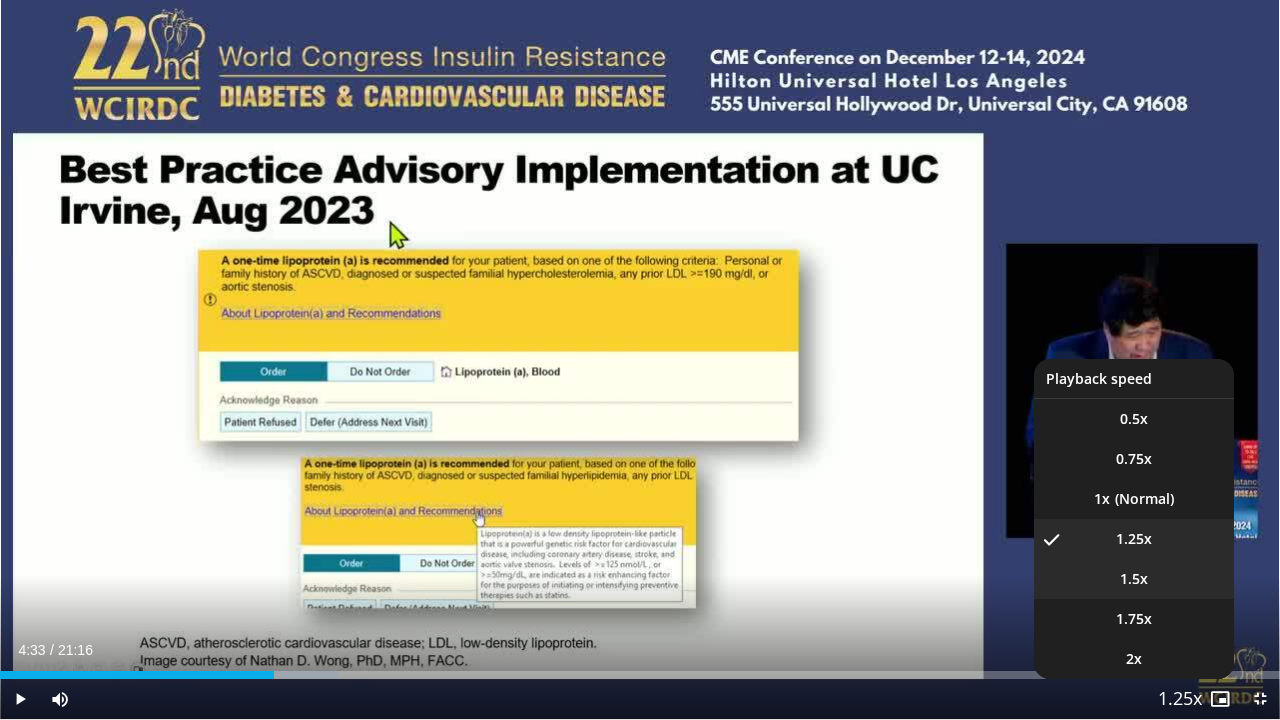 click on "1.5x" at bounding box center (1134, 579) 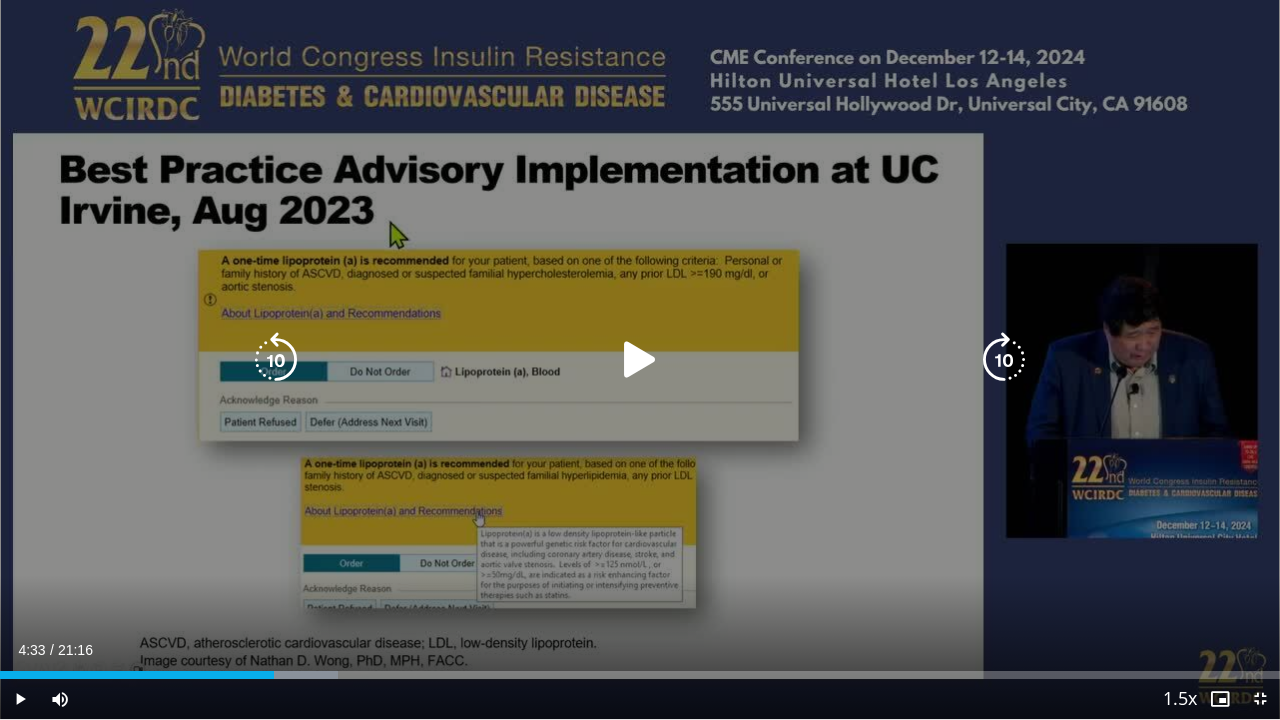 click on "10 seconds
Tap to unmute" at bounding box center [640, 359] 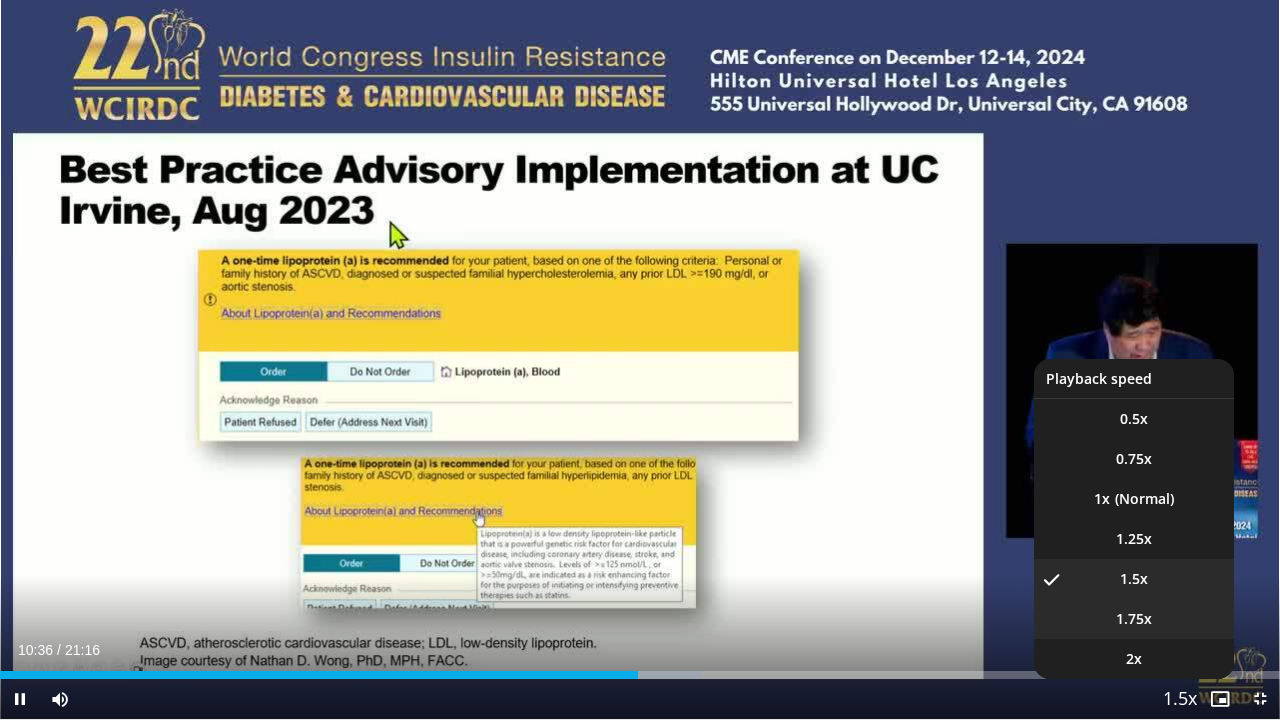 click on "1.75x" at bounding box center [1134, 619] 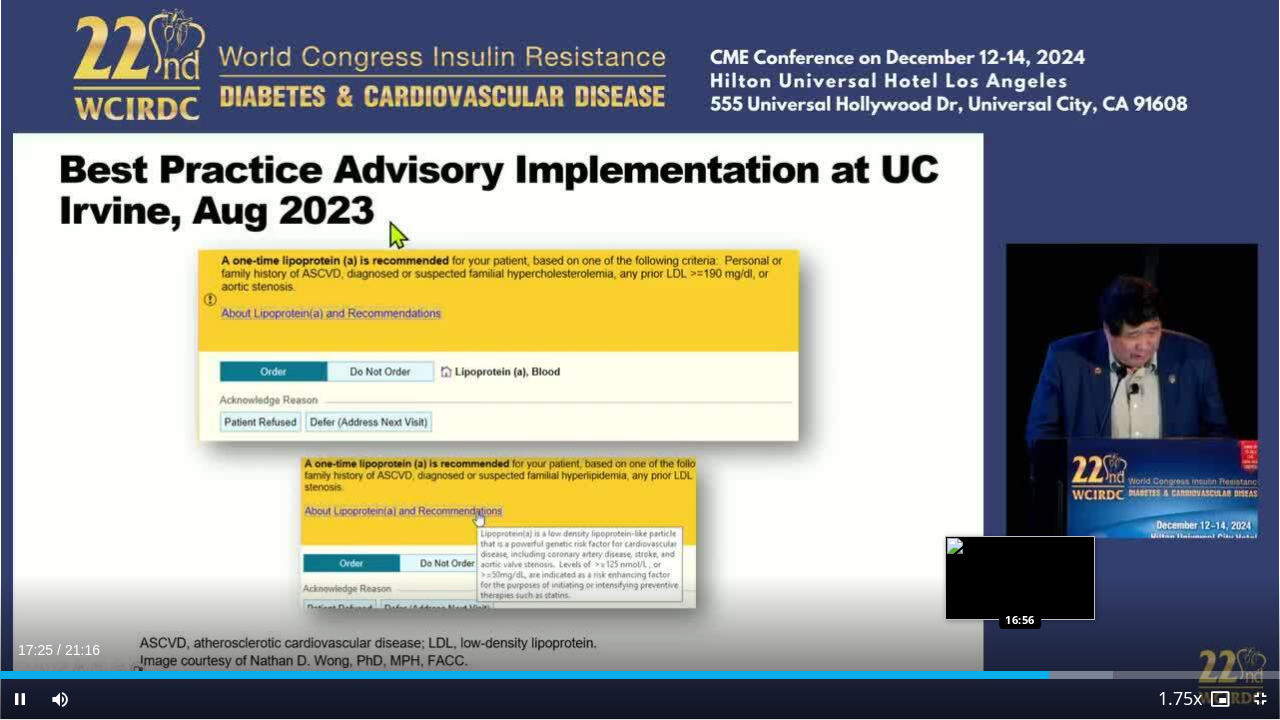 click on "17:25" at bounding box center (524, 675) 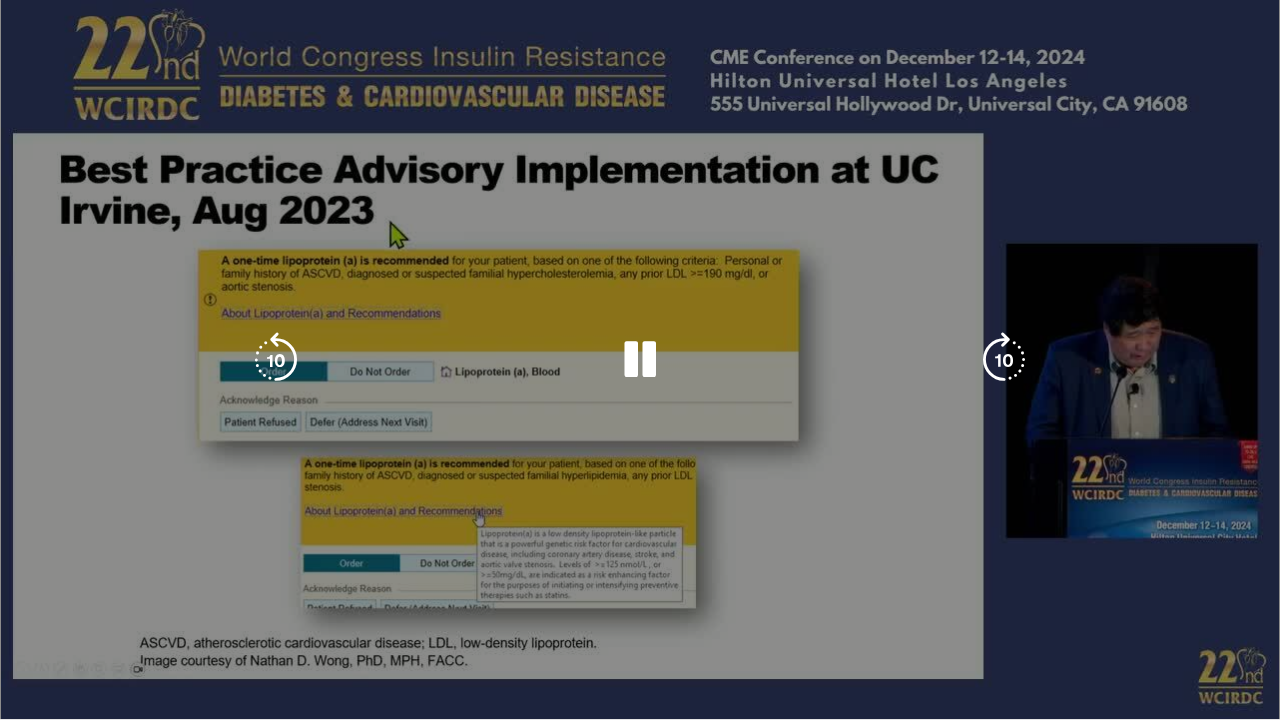 click on "**********" at bounding box center (640, 360) 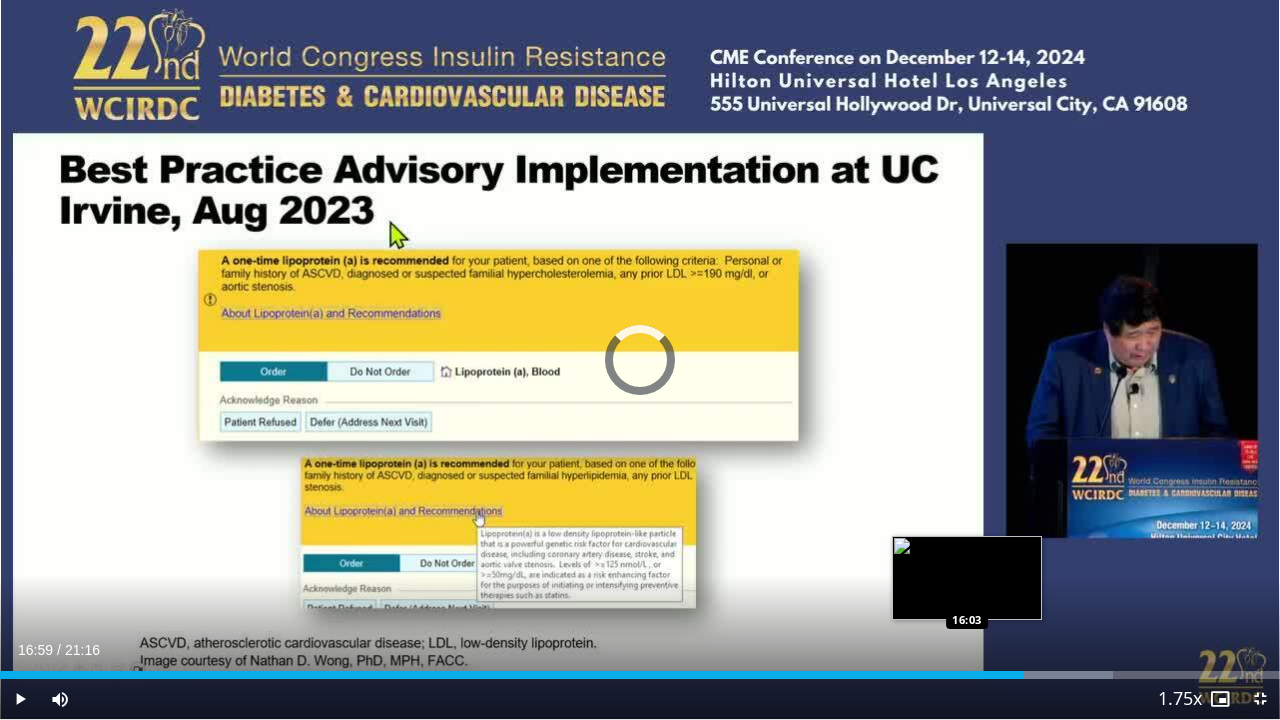 click on "Loaded :  86.99% 16:59 16:03" at bounding box center (640, 669) 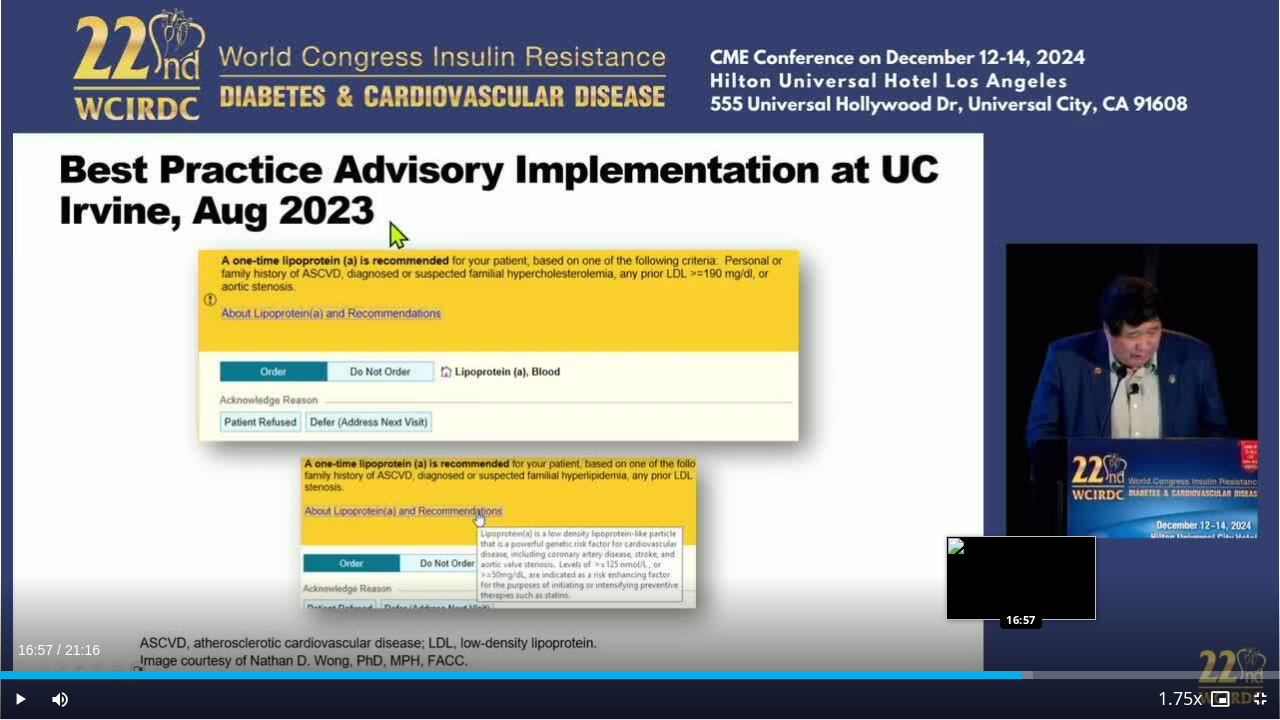click on "Loaded :  80.72% 16:57 16:57" at bounding box center (640, 669) 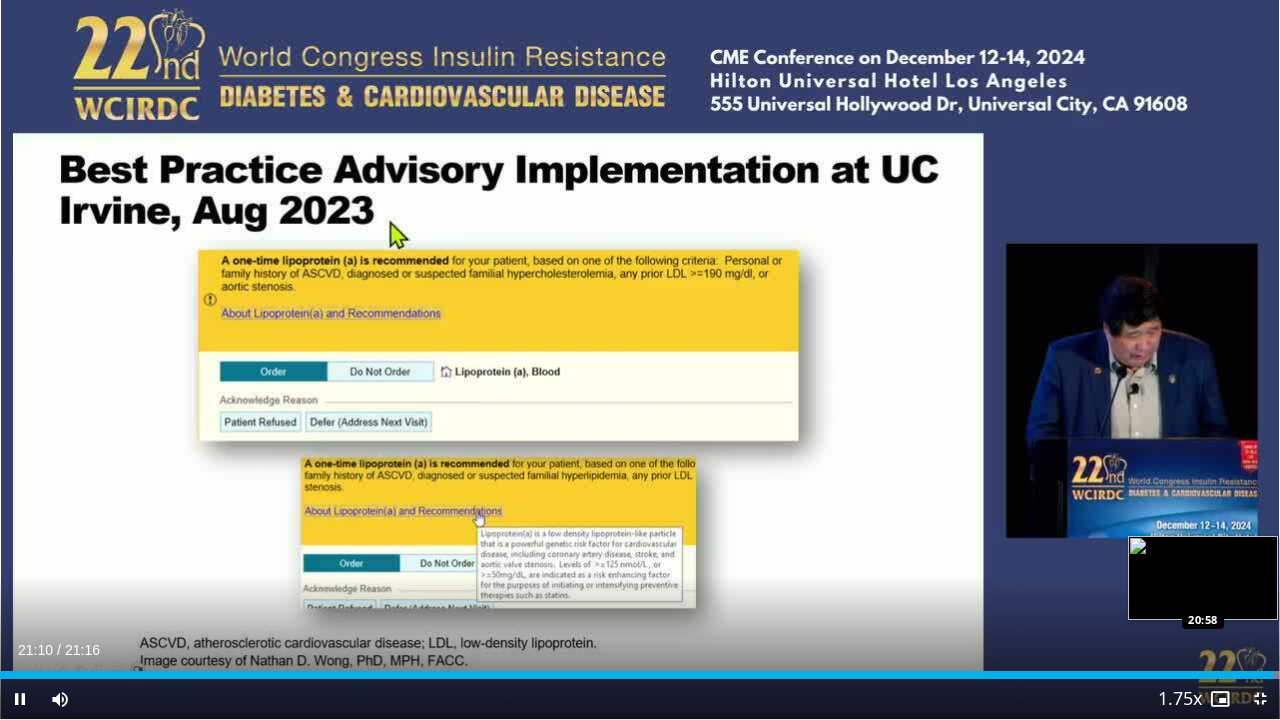 click on "21:10" at bounding box center [637, 675] 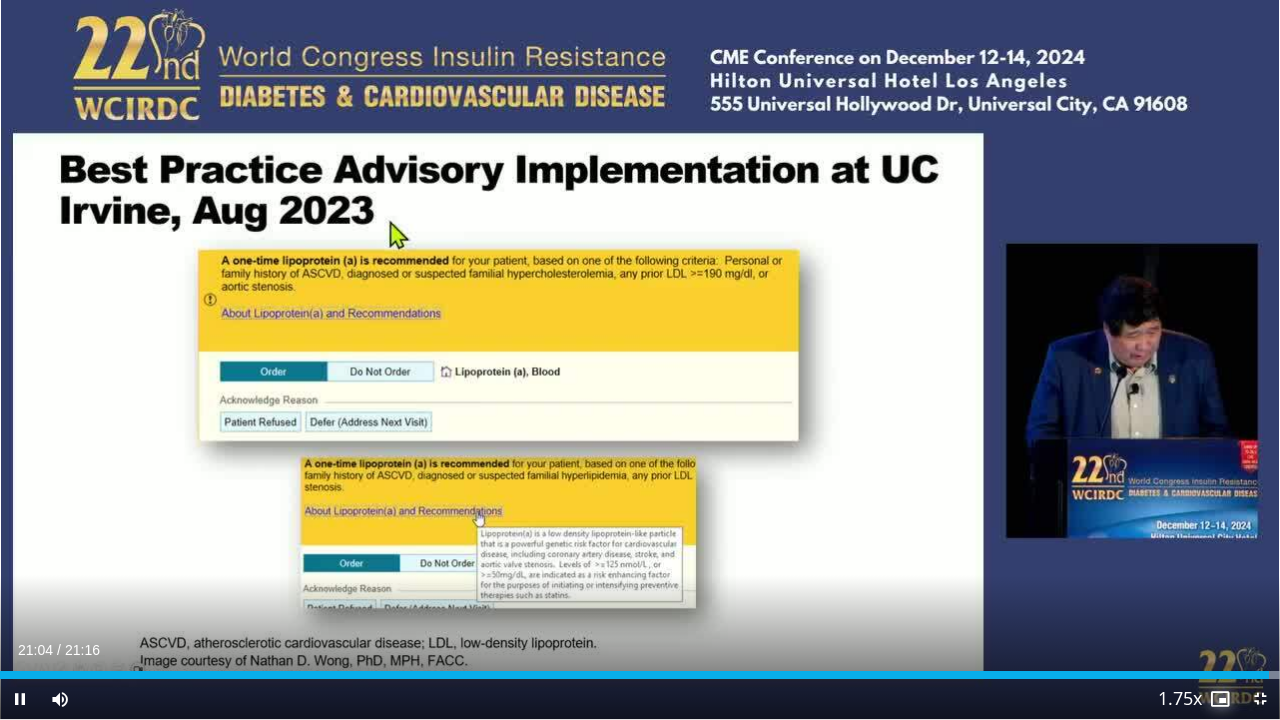 click at bounding box center [1220, 699] 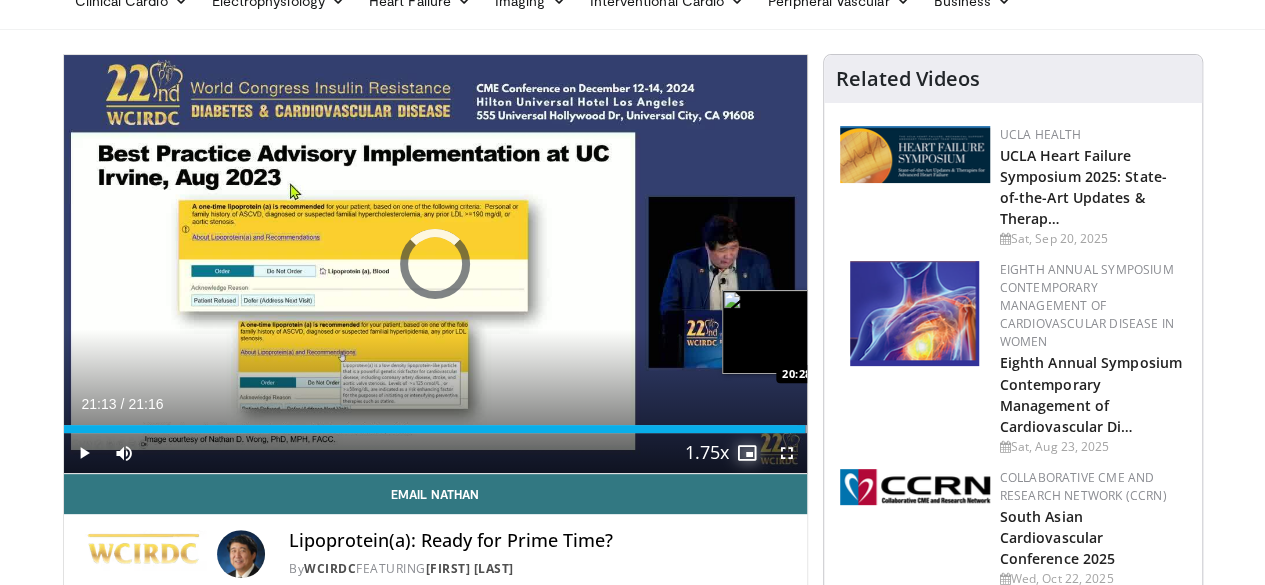 click on "21:13" at bounding box center (435, 429) 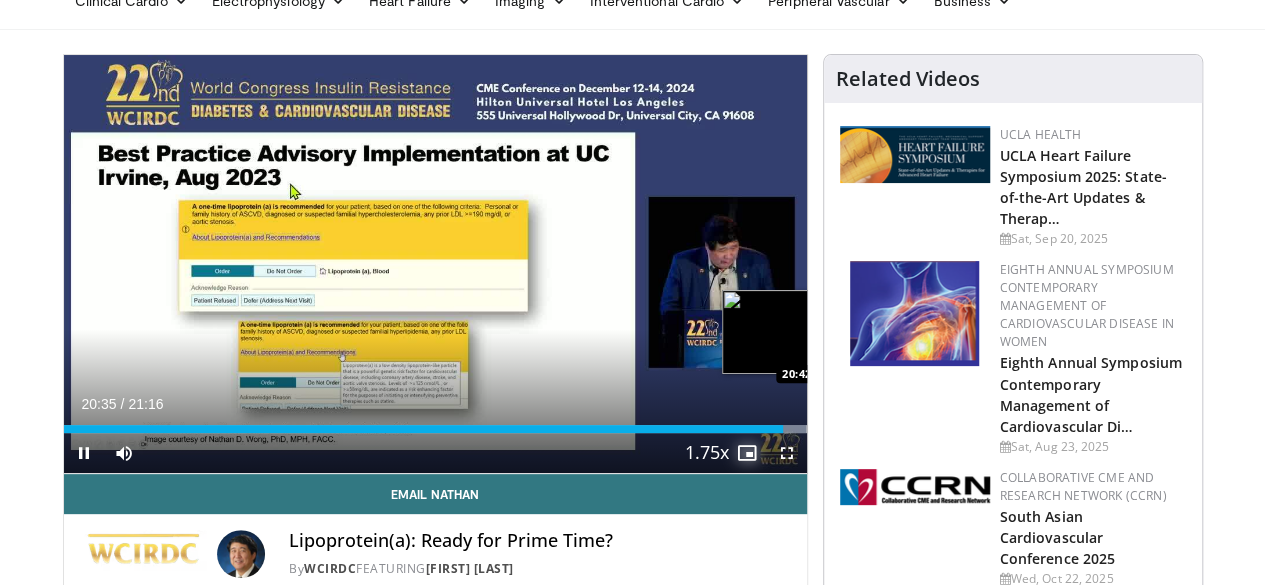 click on "Loaded :  100.00% 20:35 20:42" at bounding box center (435, 429) 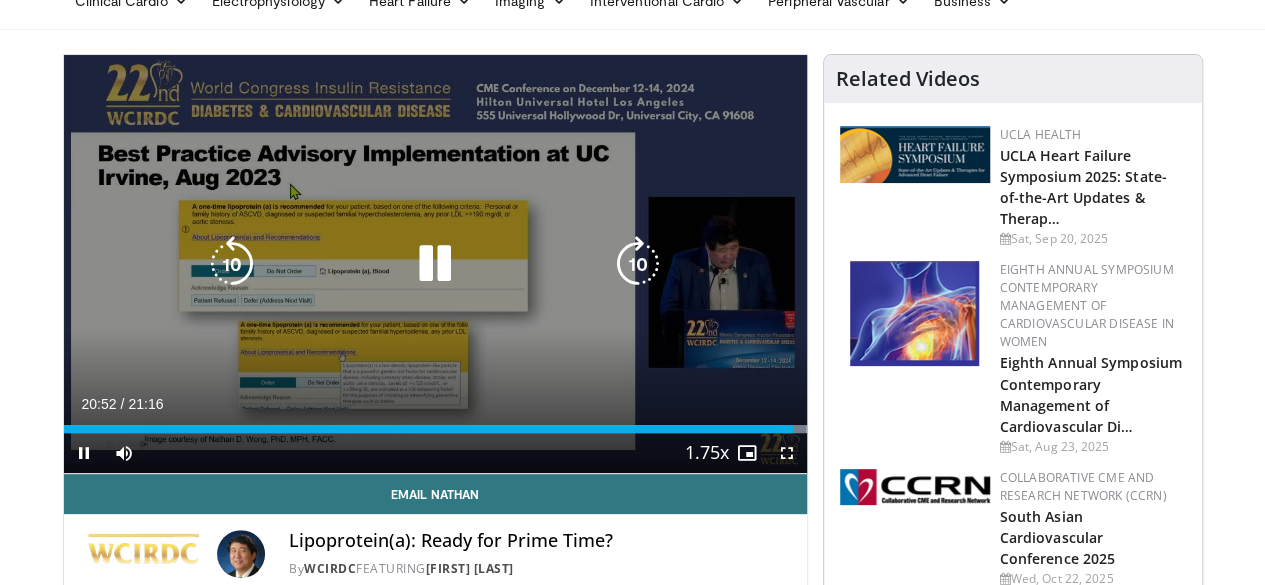 click at bounding box center (435, 264) 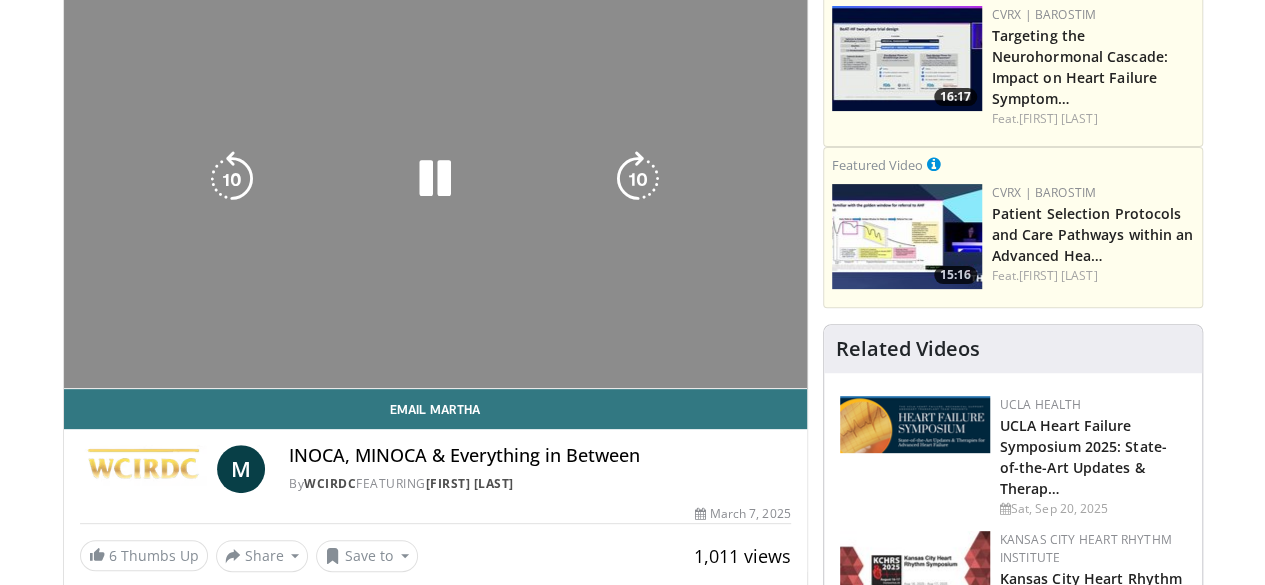 scroll, scrollTop: 224, scrollLeft: 0, axis: vertical 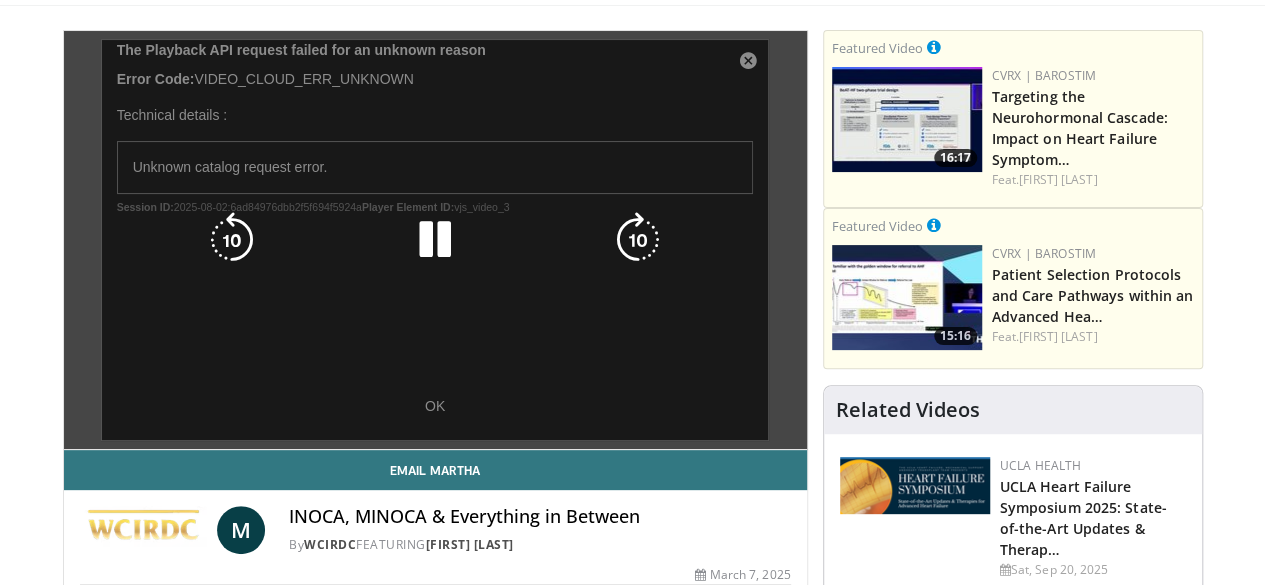 click on "10 seconds
Tap to unmute" at bounding box center [435, 240] 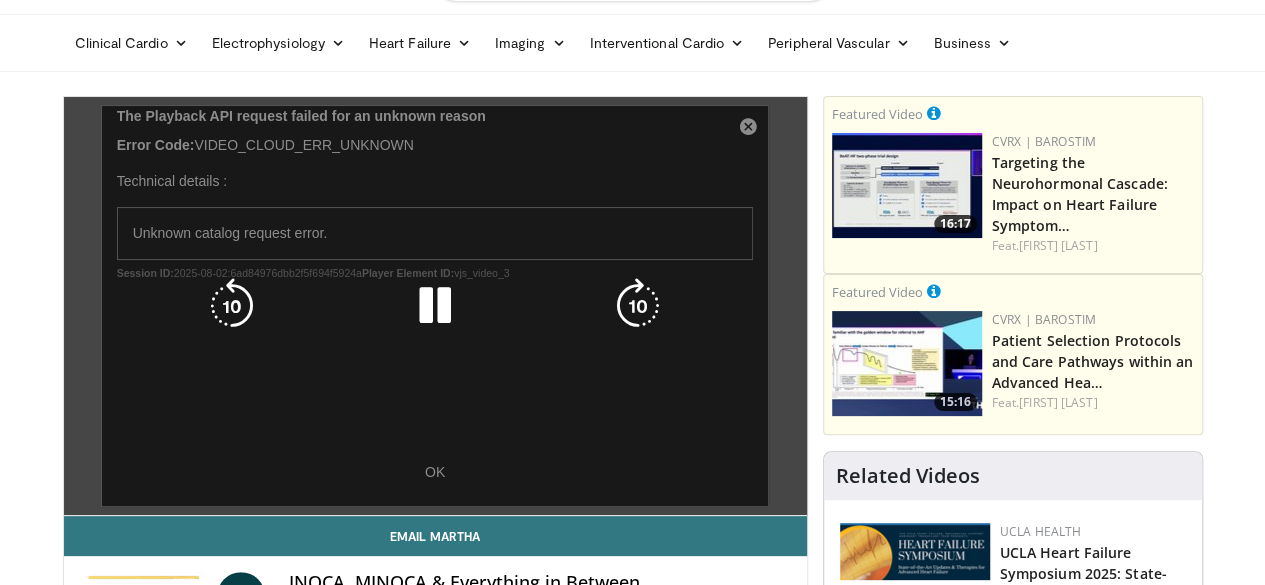 scroll, scrollTop: 0, scrollLeft: 0, axis: both 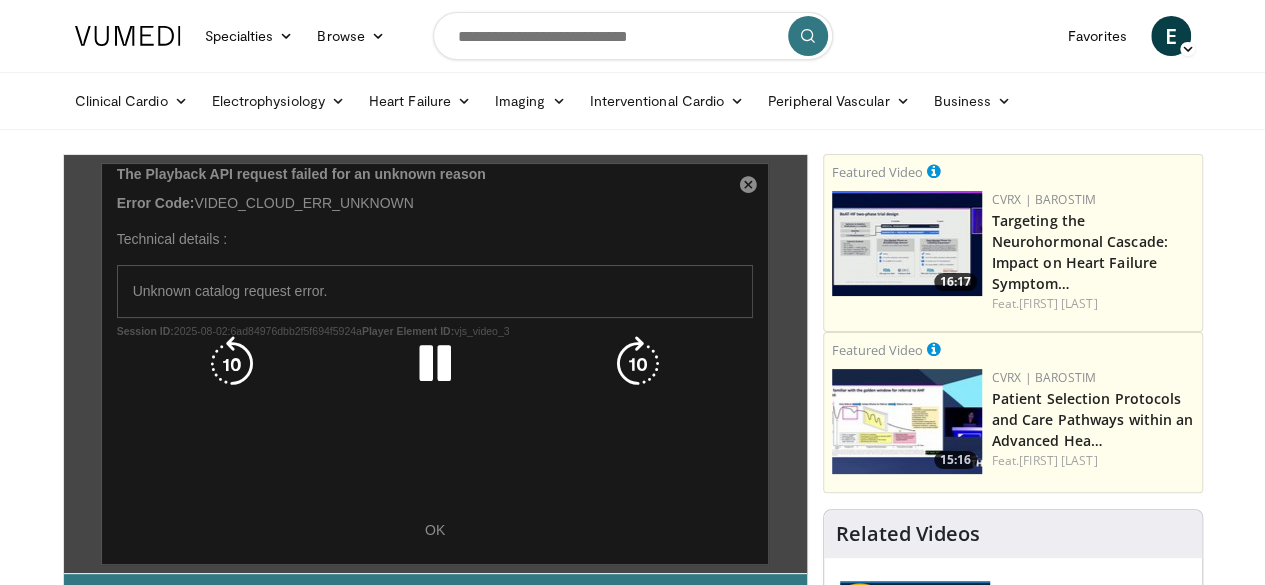 drag, startPoint x: 258, startPoint y: 242, endPoint x: 266, endPoint y: 227, distance: 17 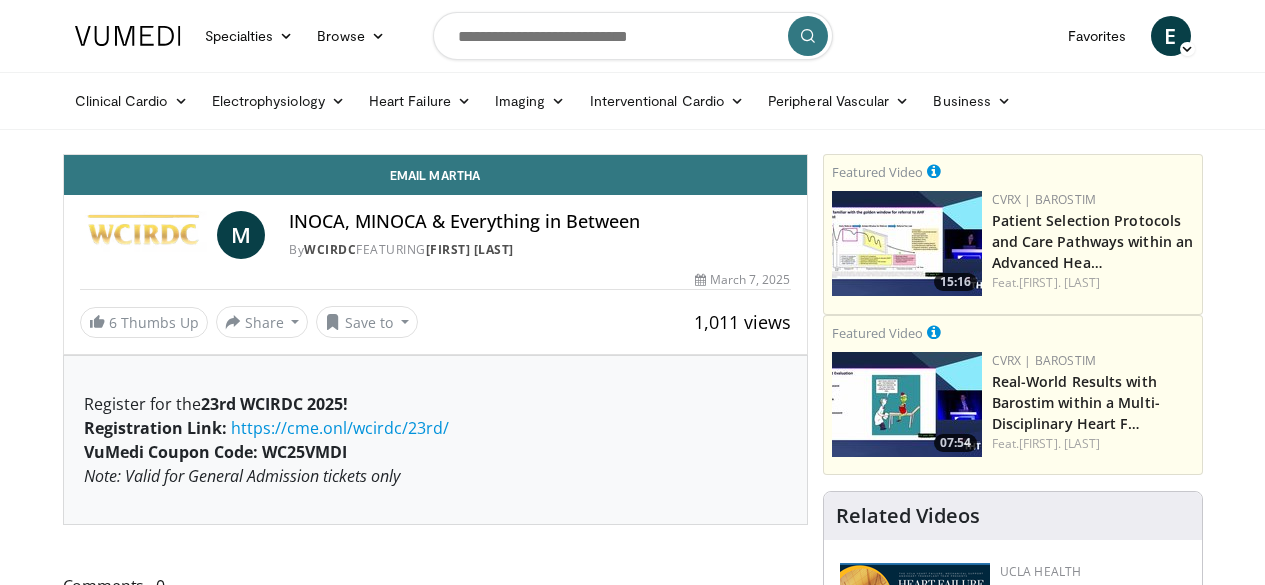 scroll, scrollTop: 0, scrollLeft: 0, axis: both 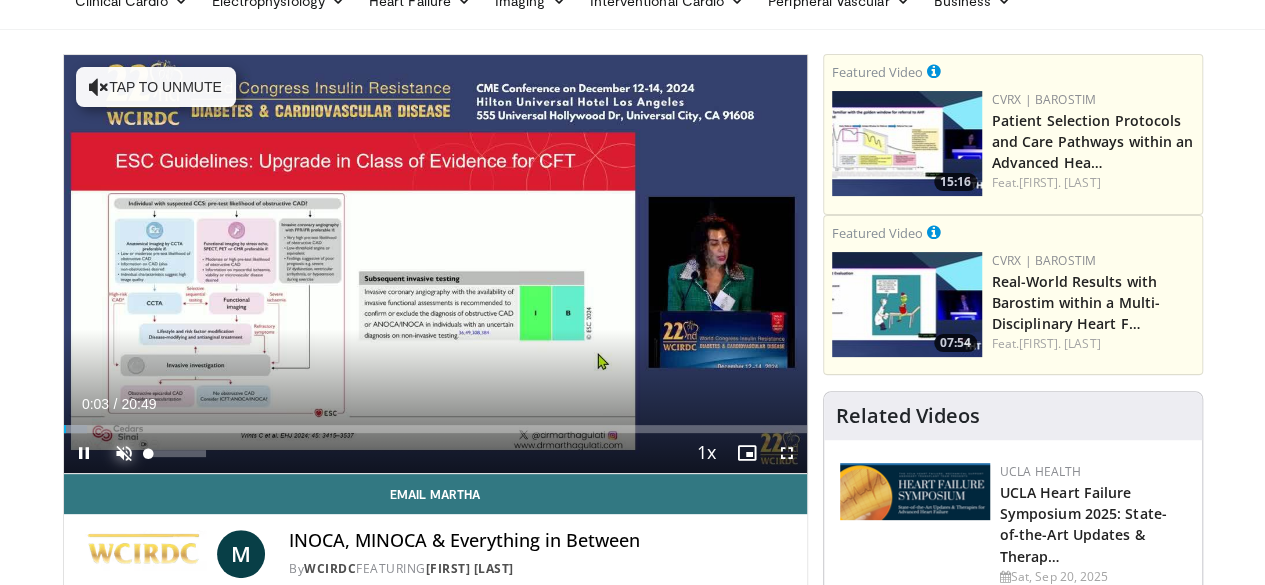 click at bounding box center [124, 453] 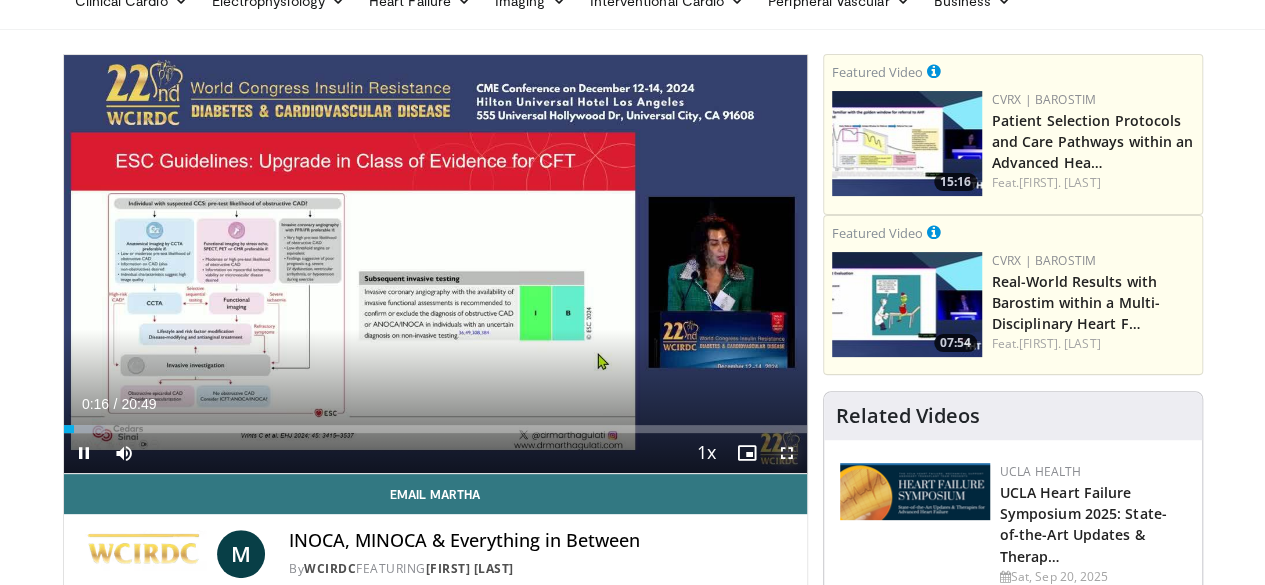 click at bounding box center [787, 453] 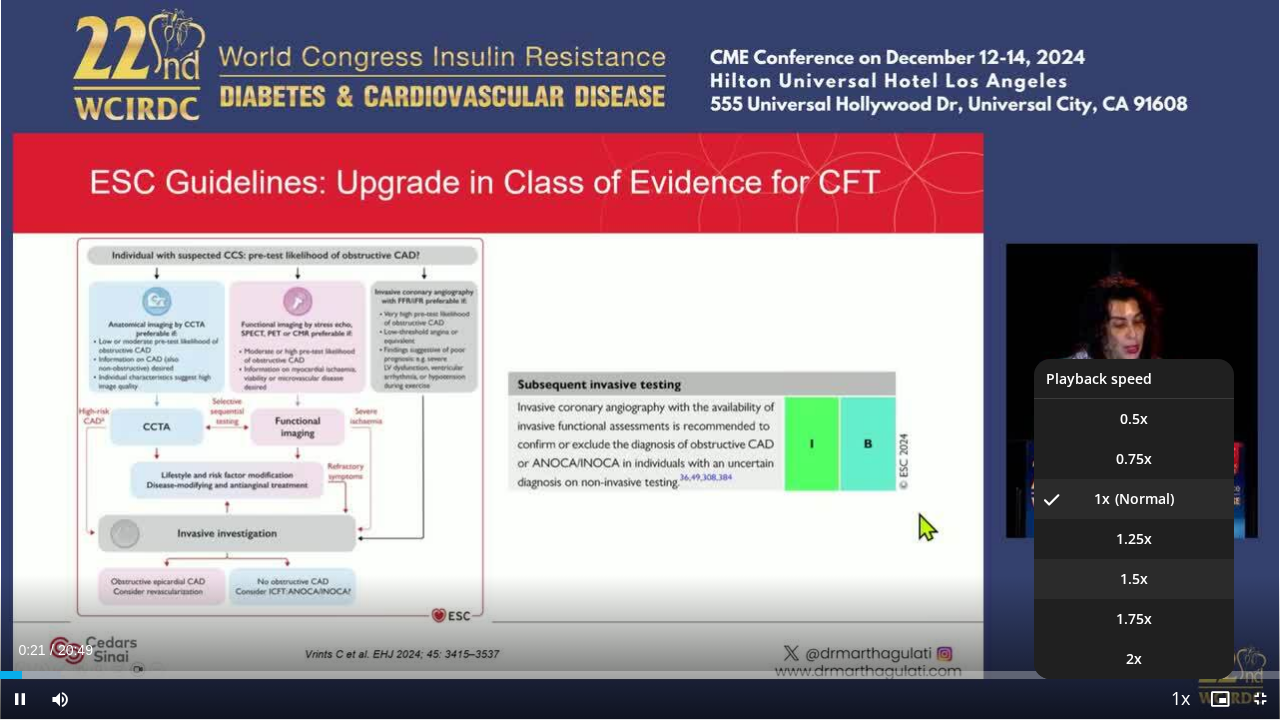 click on "1.5x" at bounding box center [1134, 579] 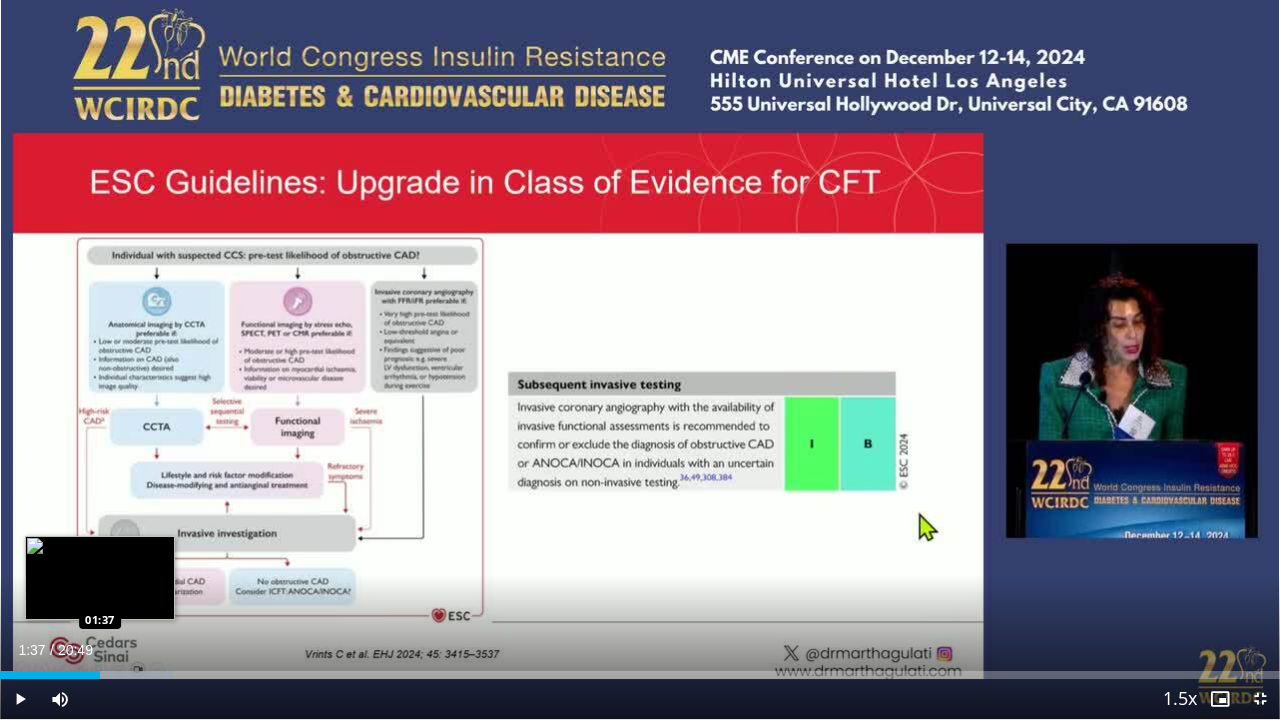 click on "Loaded :  13.50% 01:47 01:37" at bounding box center (640, 669) 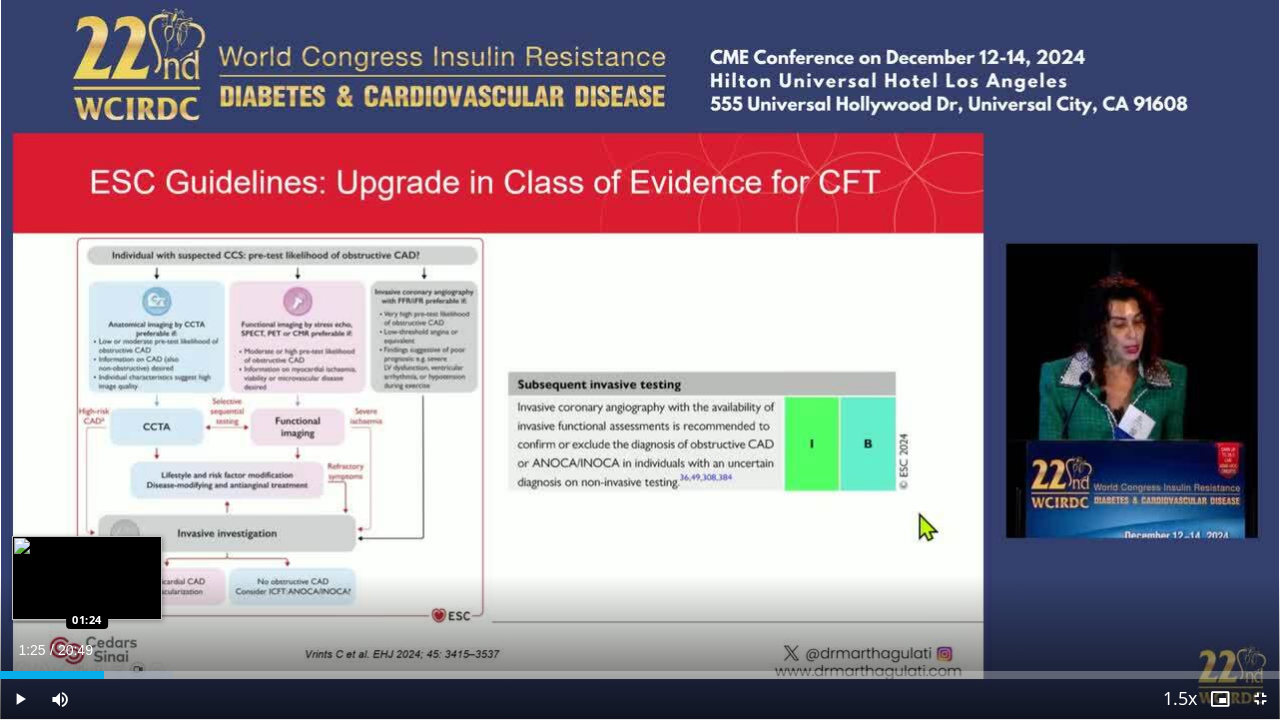 click on "01:25" at bounding box center (52, 675) 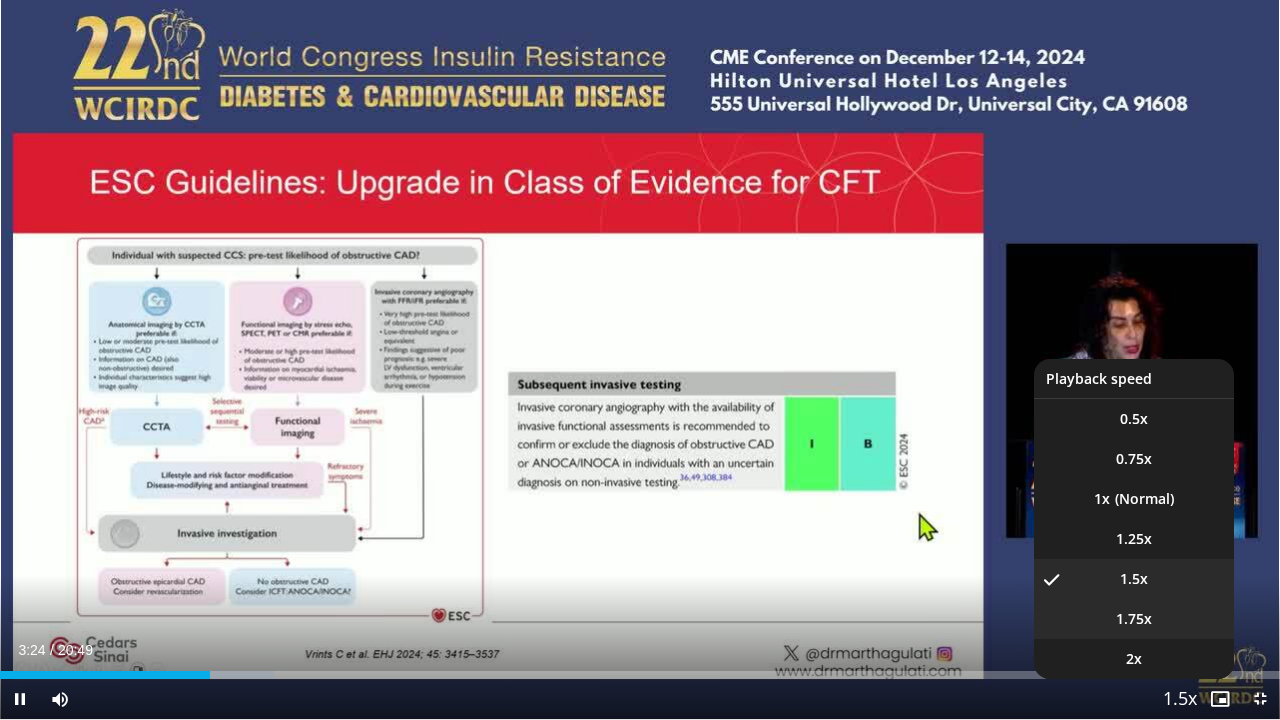 click on "1.75x" at bounding box center [1134, 619] 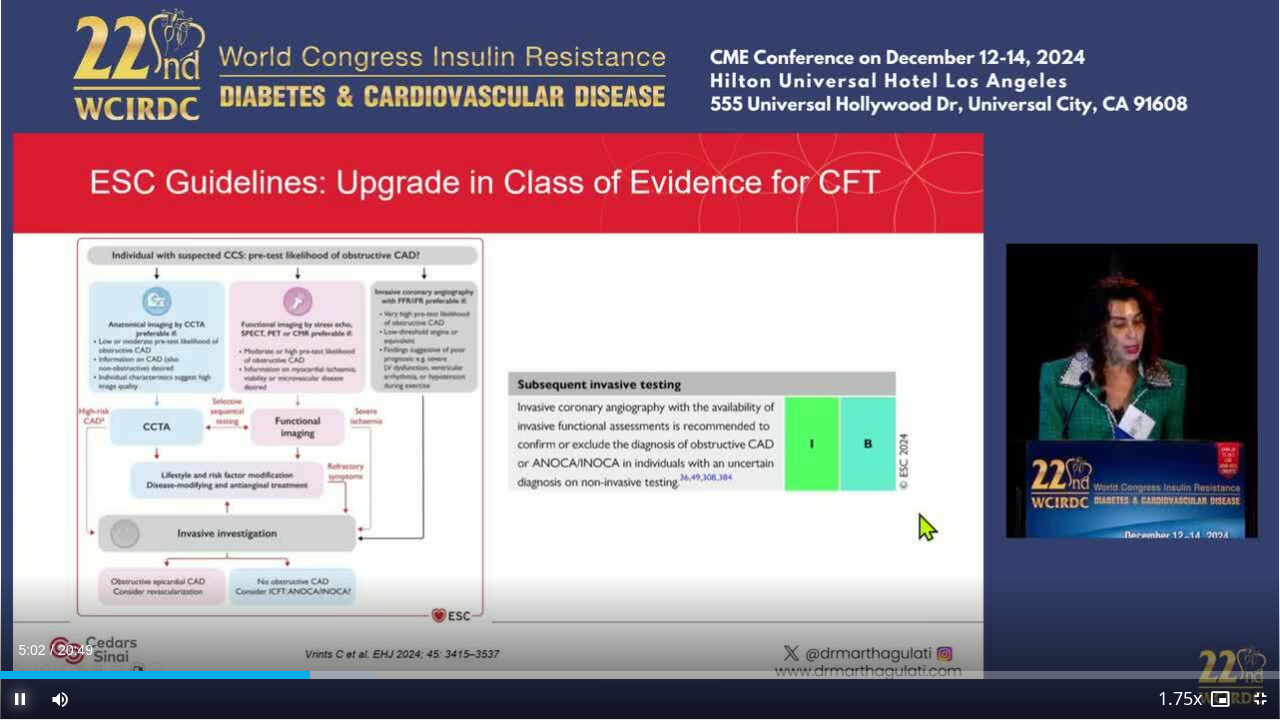 click at bounding box center (20, 699) 